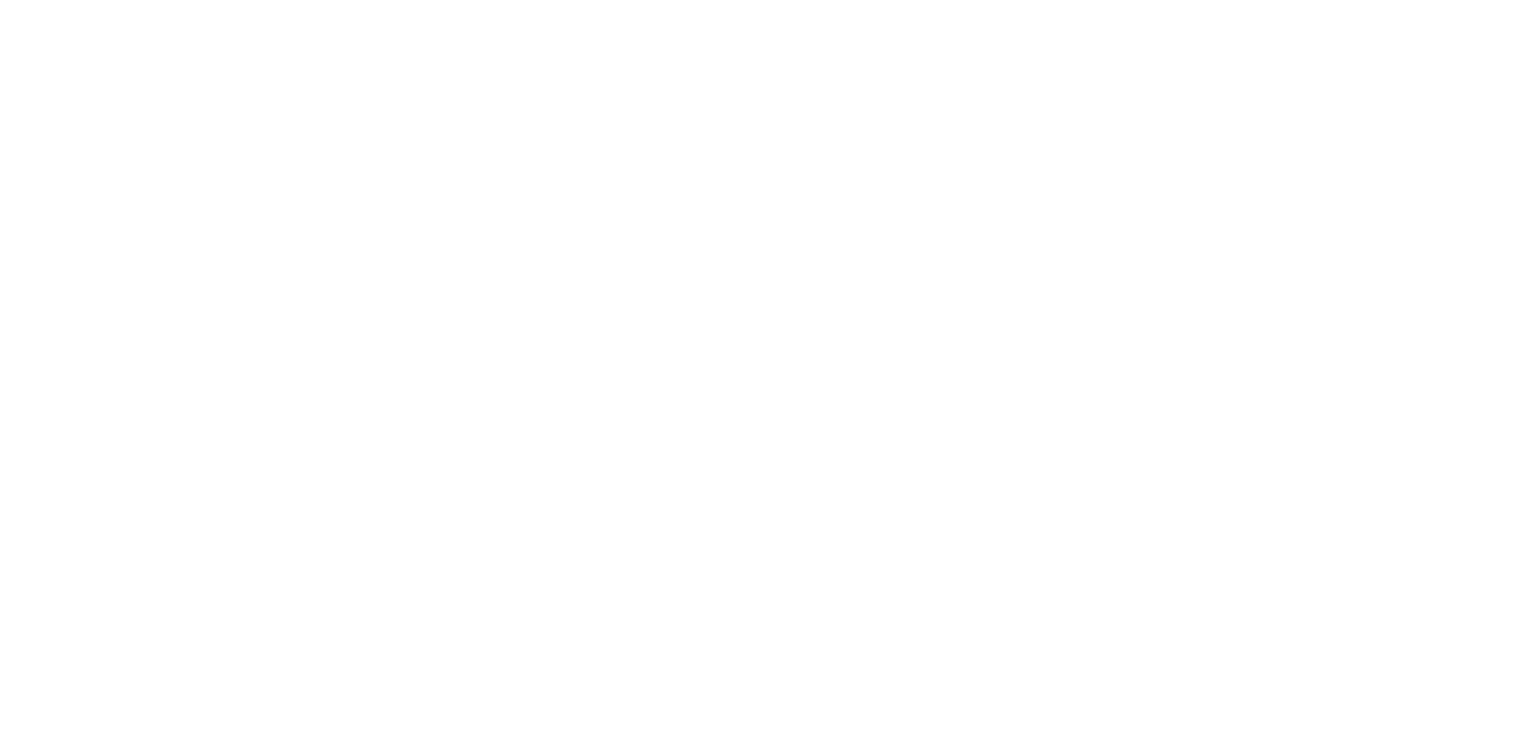 scroll, scrollTop: 0, scrollLeft: 0, axis: both 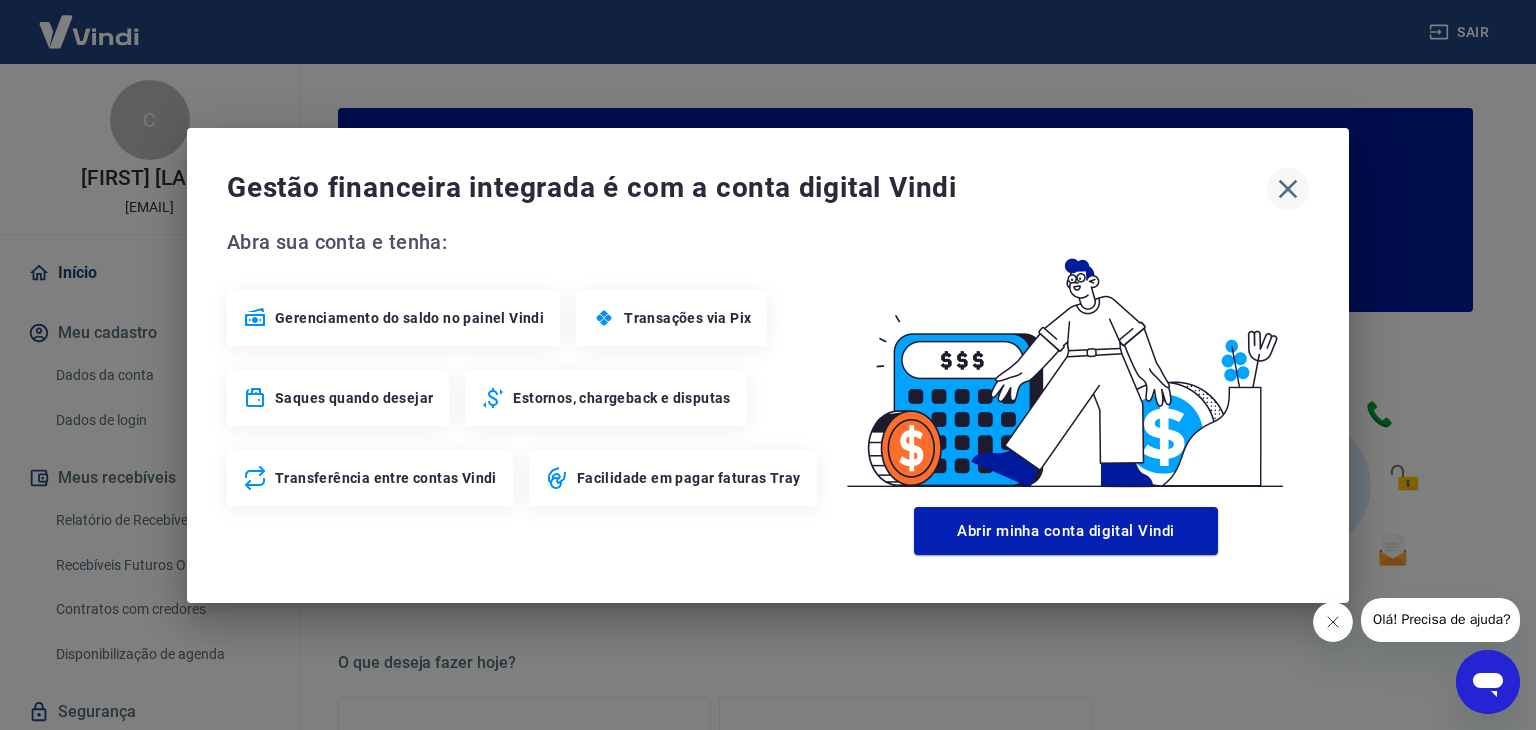 click 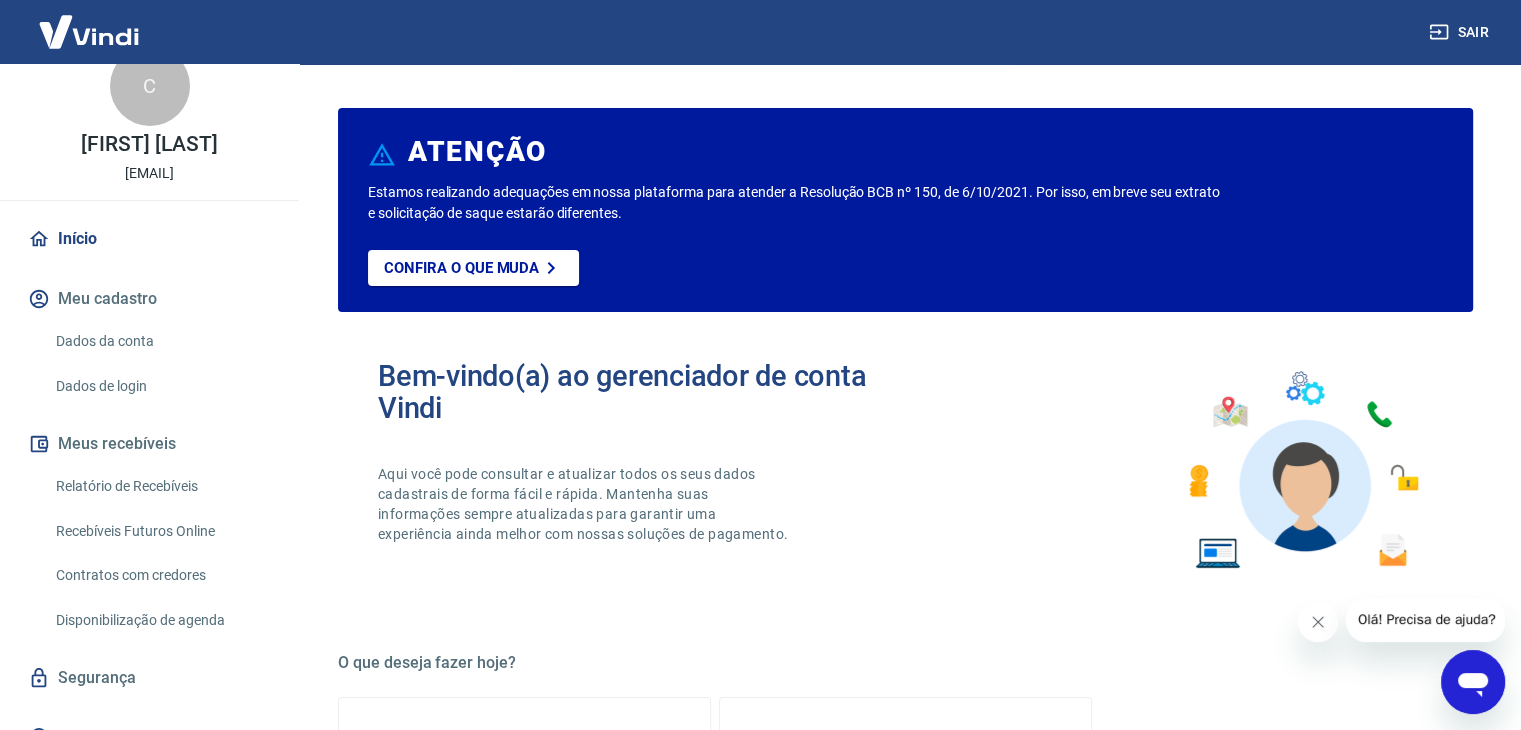 scroll, scrollTop: 64, scrollLeft: 0, axis: vertical 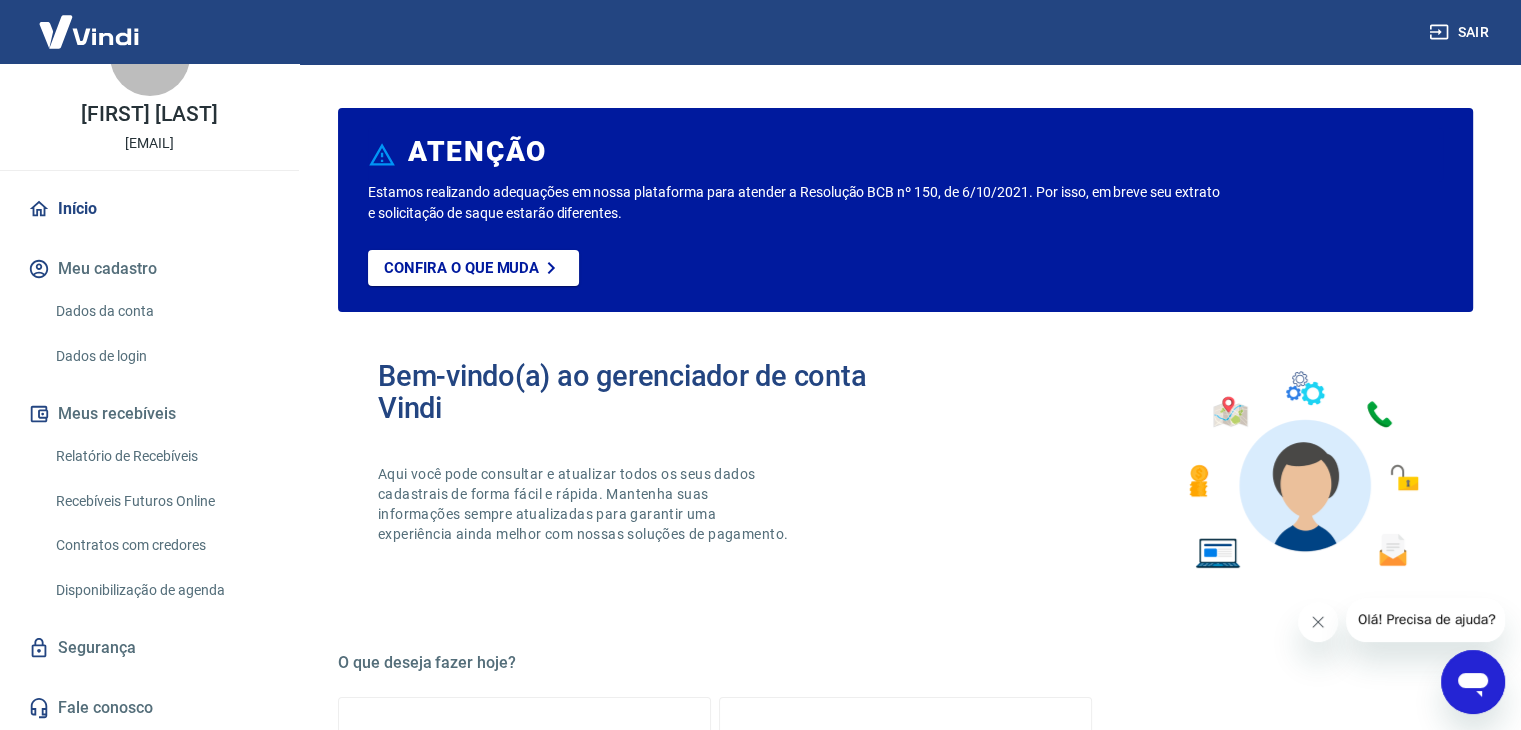 click on "Relatório de Recebíveis" at bounding box center [161, 456] 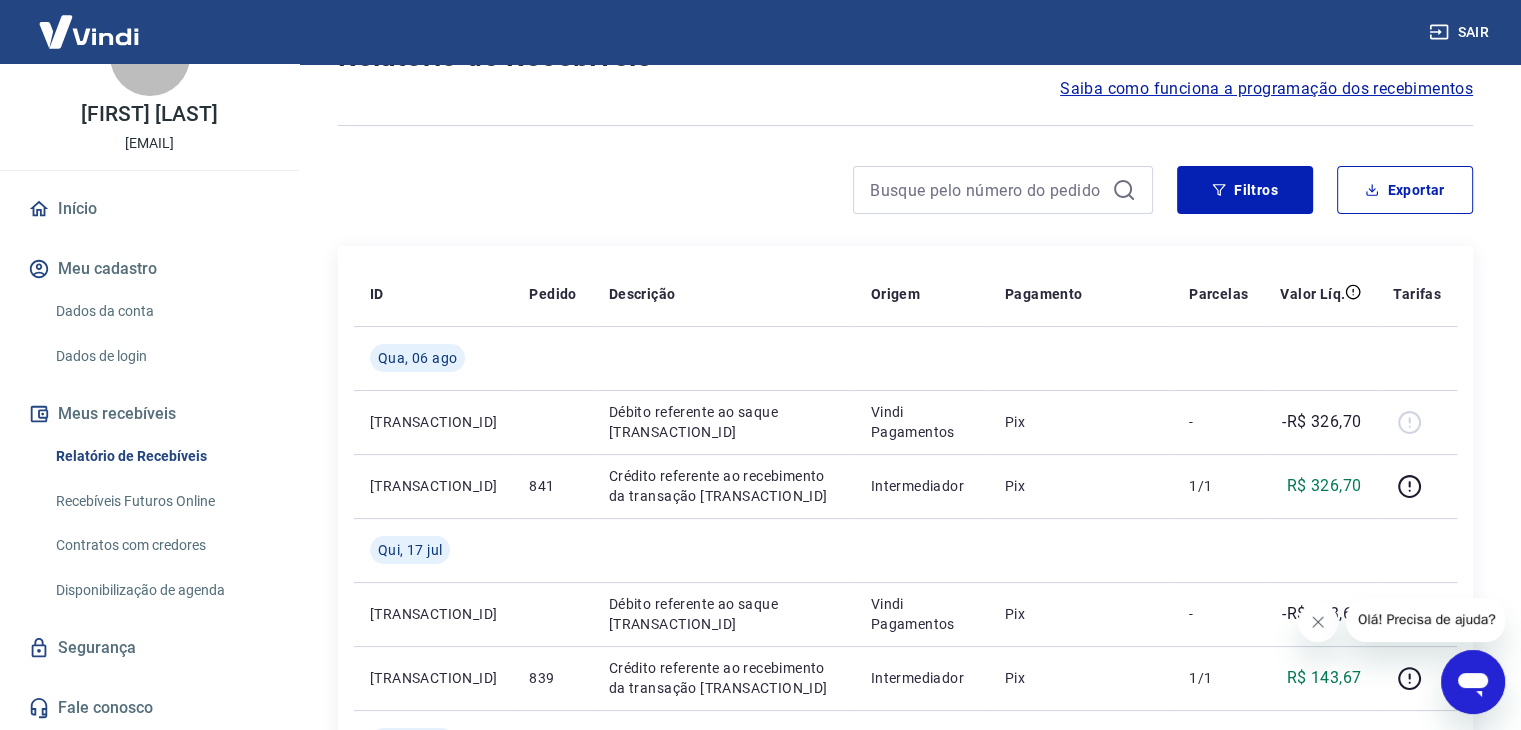 scroll, scrollTop: 0, scrollLeft: 0, axis: both 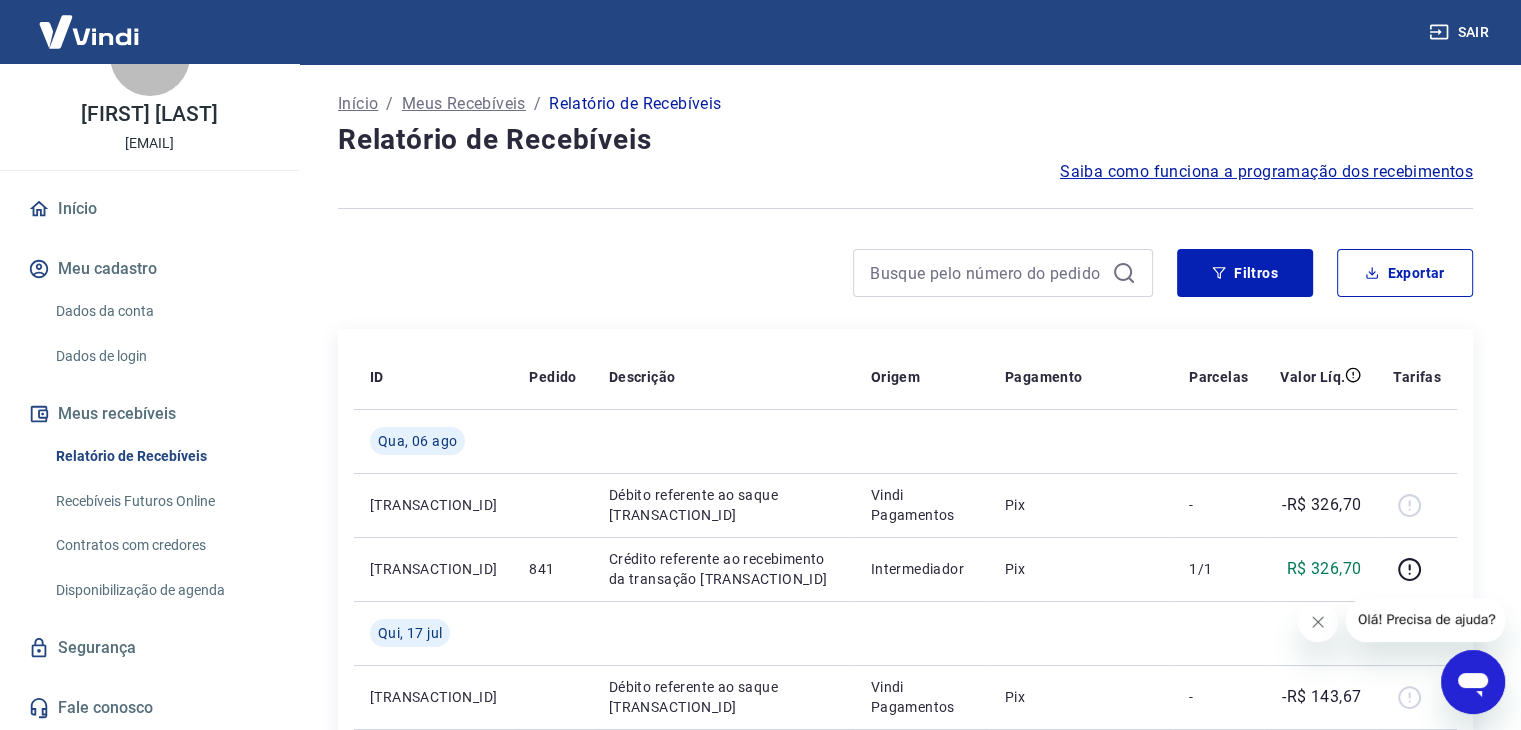 click on "Meus Recebíveis" at bounding box center (464, 104) 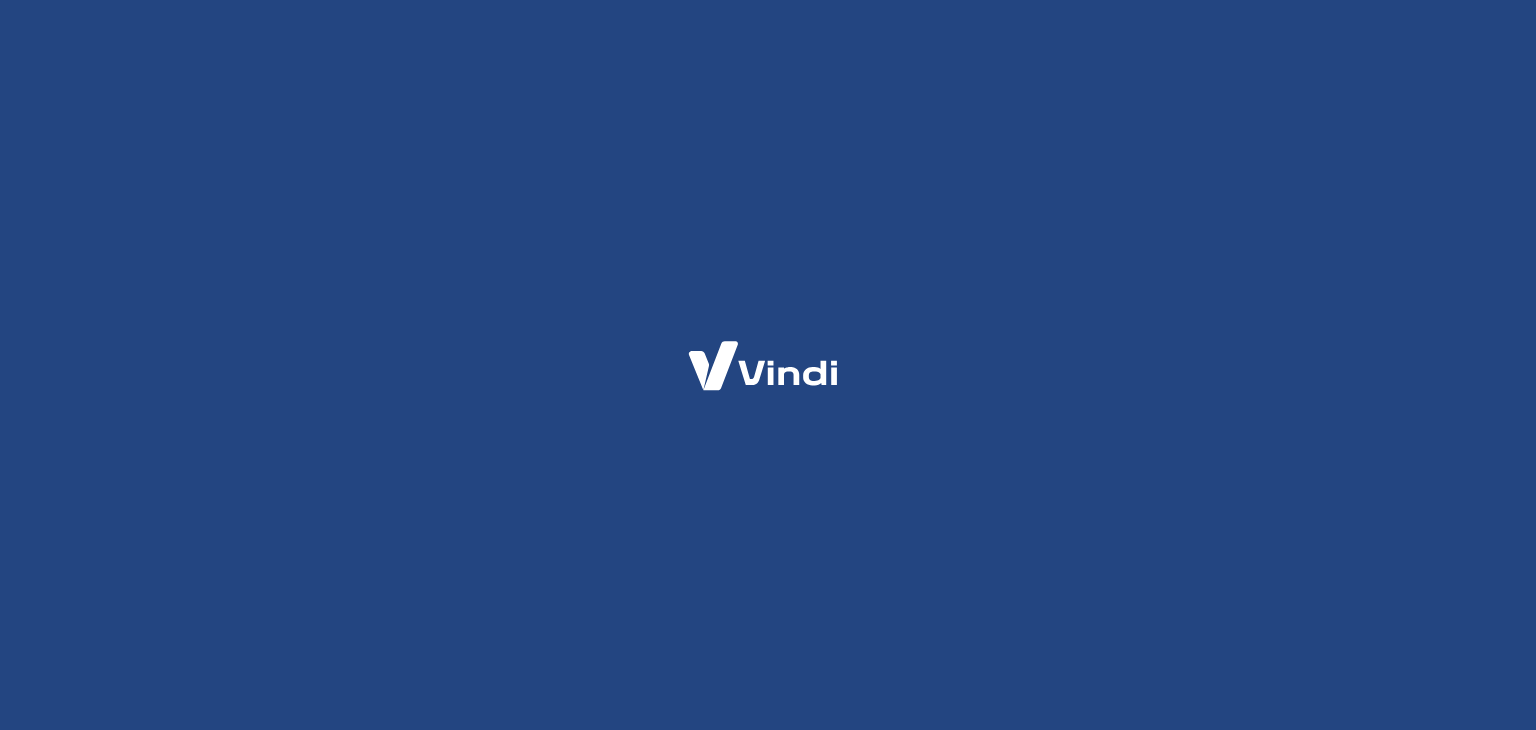 scroll, scrollTop: 0, scrollLeft: 0, axis: both 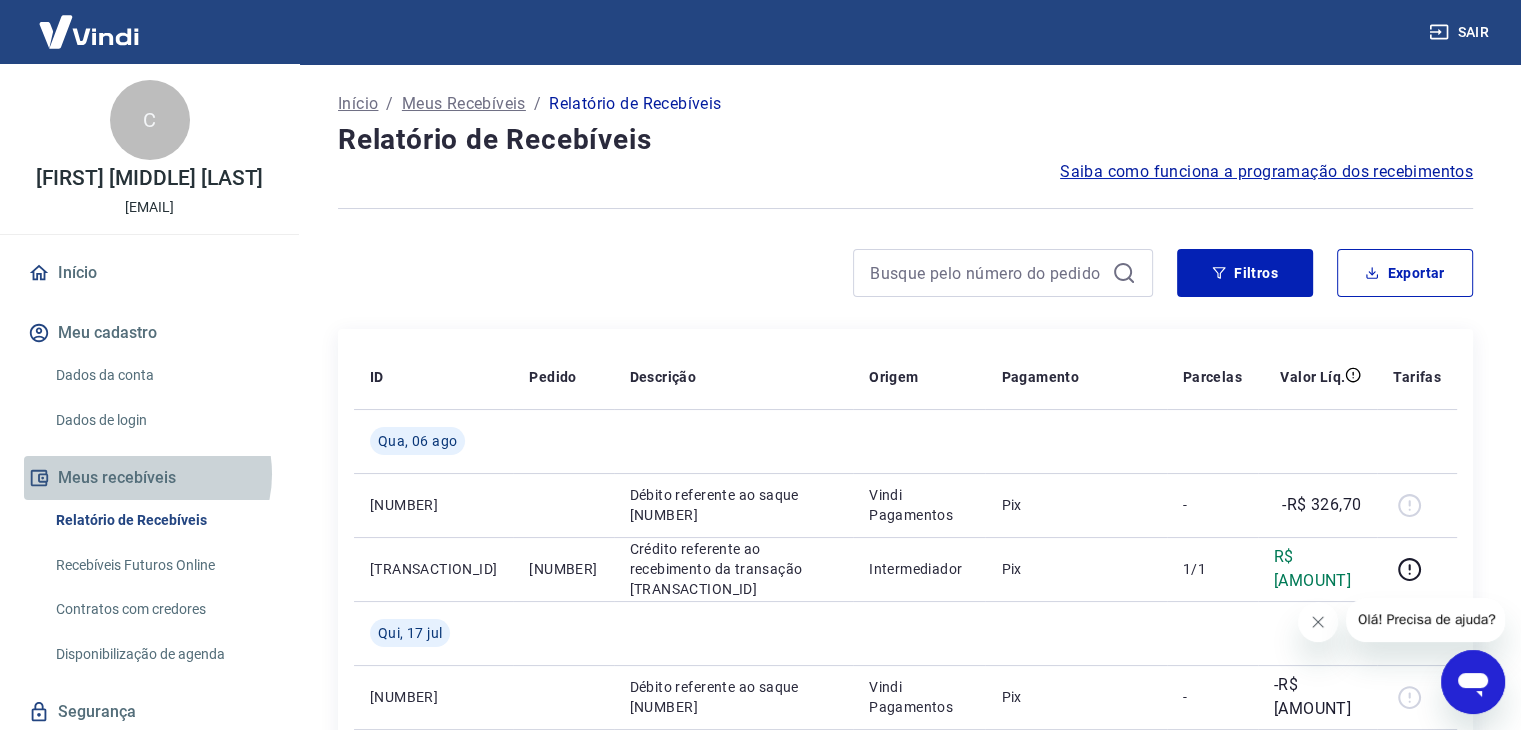 click on "Meus recebíveis" at bounding box center (149, 478) 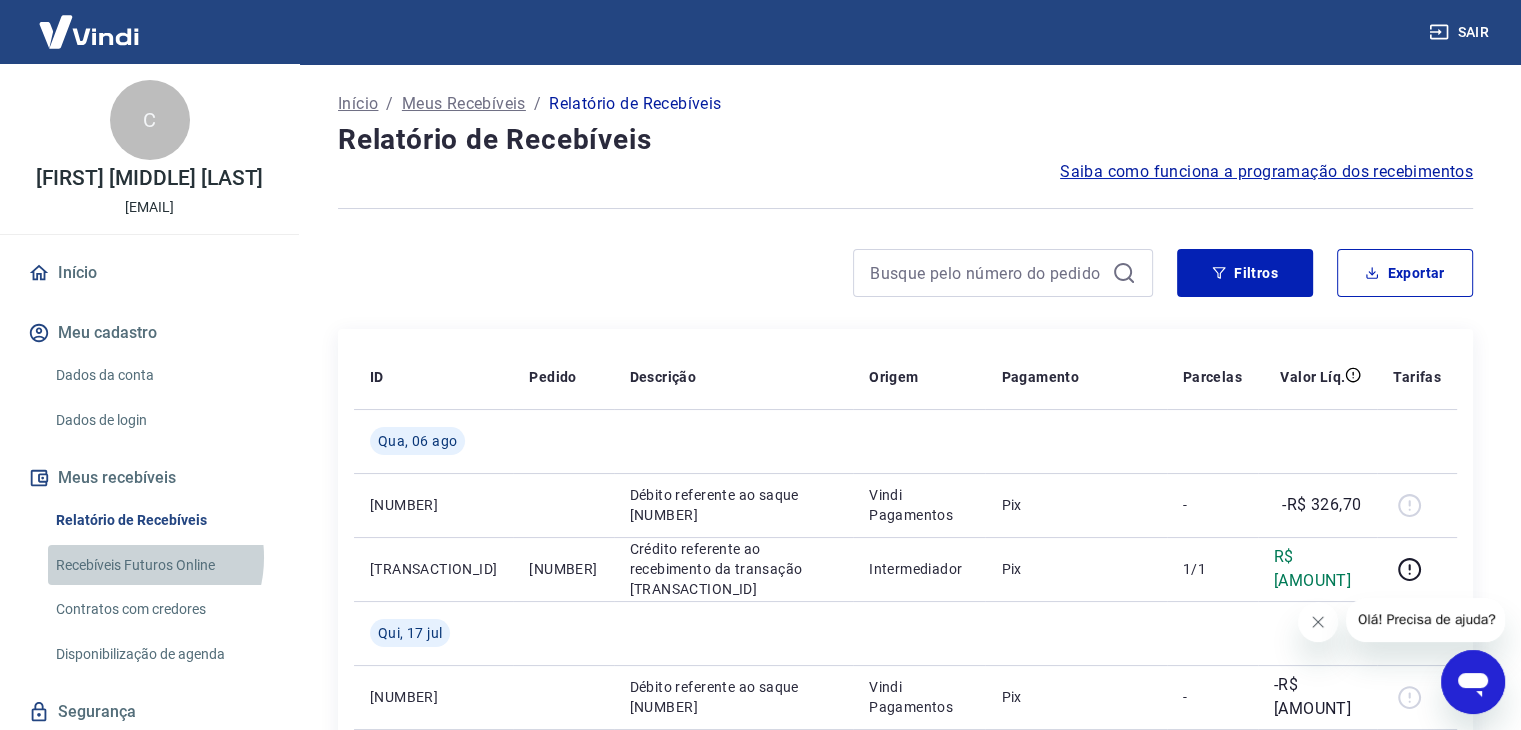 click on "Recebíveis Futuros Online" at bounding box center [161, 565] 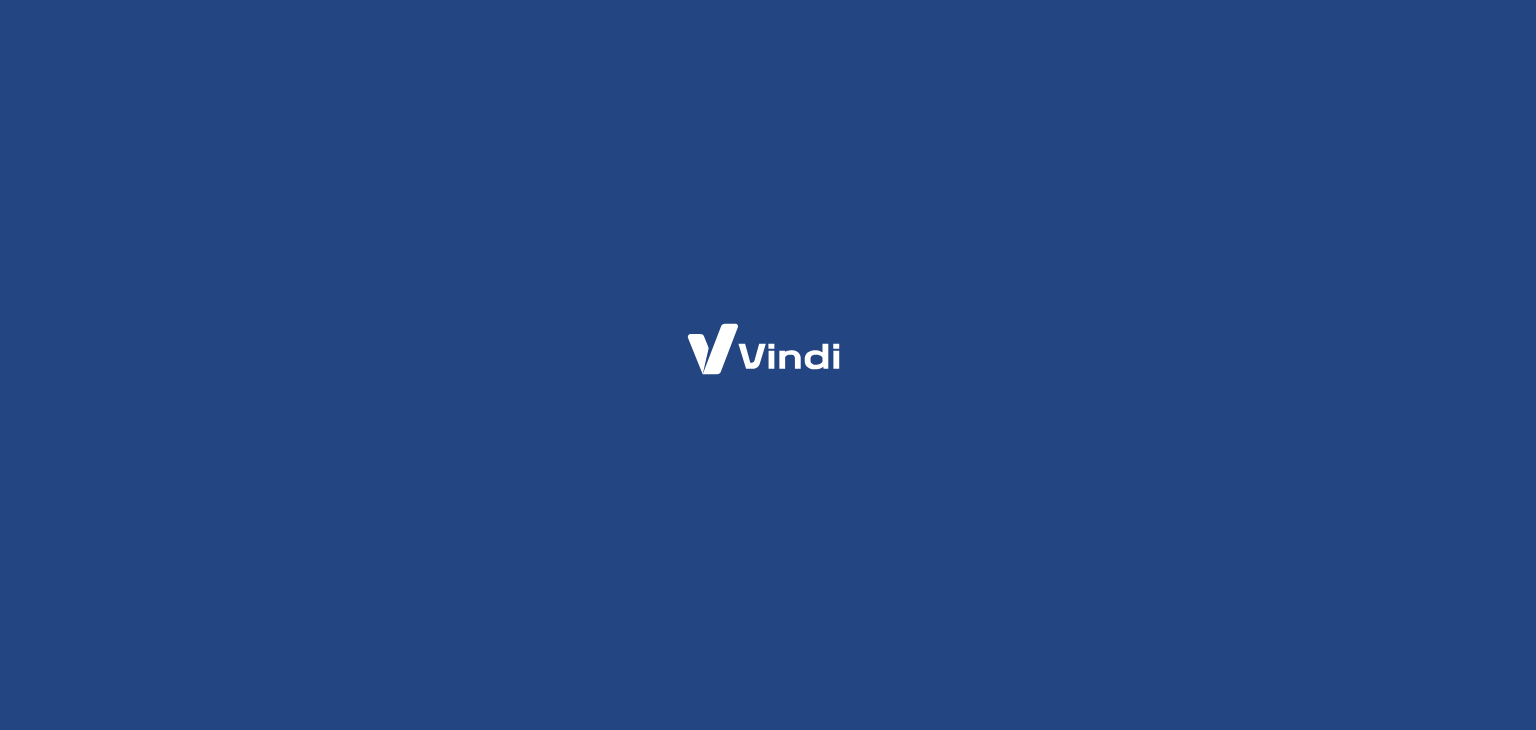 scroll, scrollTop: 0, scrollLeft: 0, axis: both 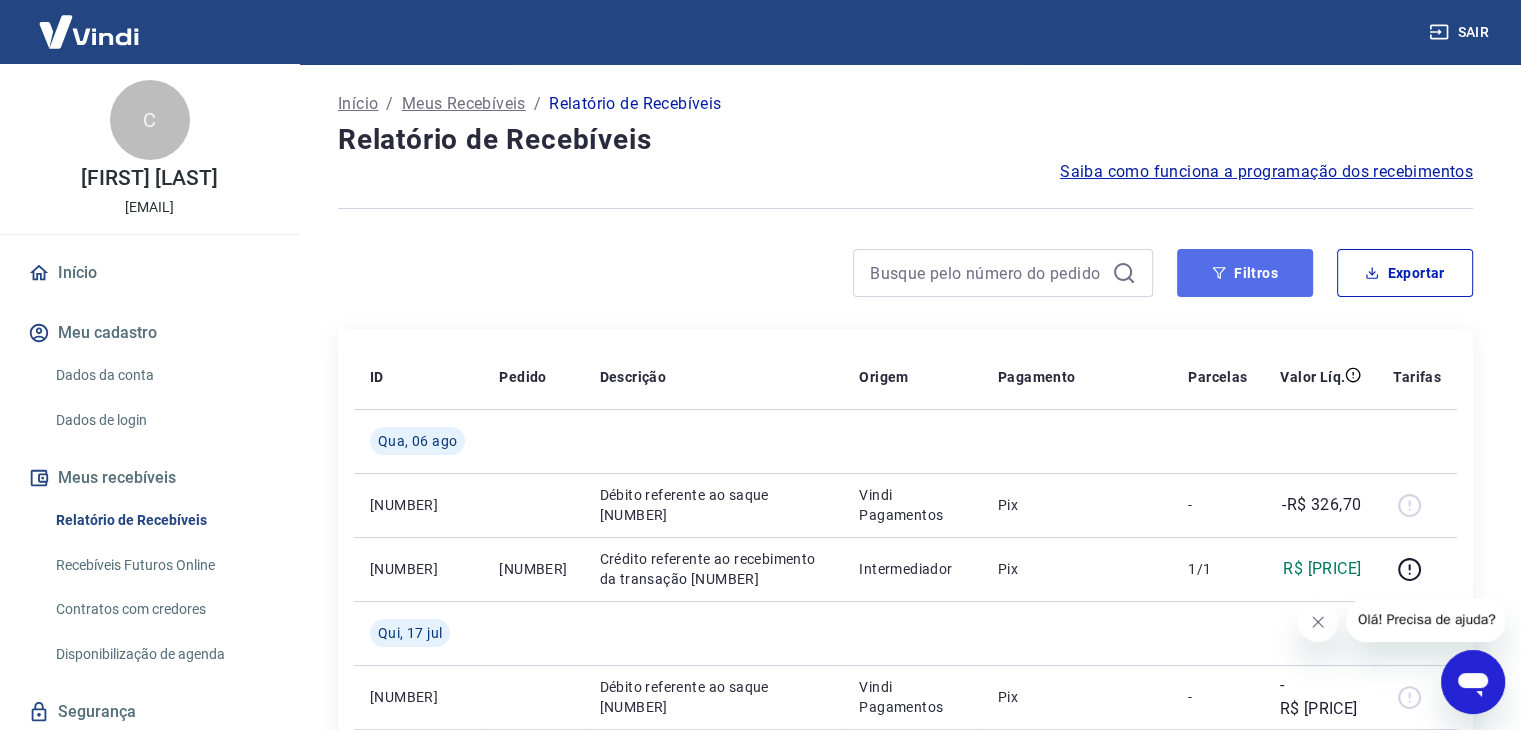 click on "Filtros" at bounding box center [1245, 273] 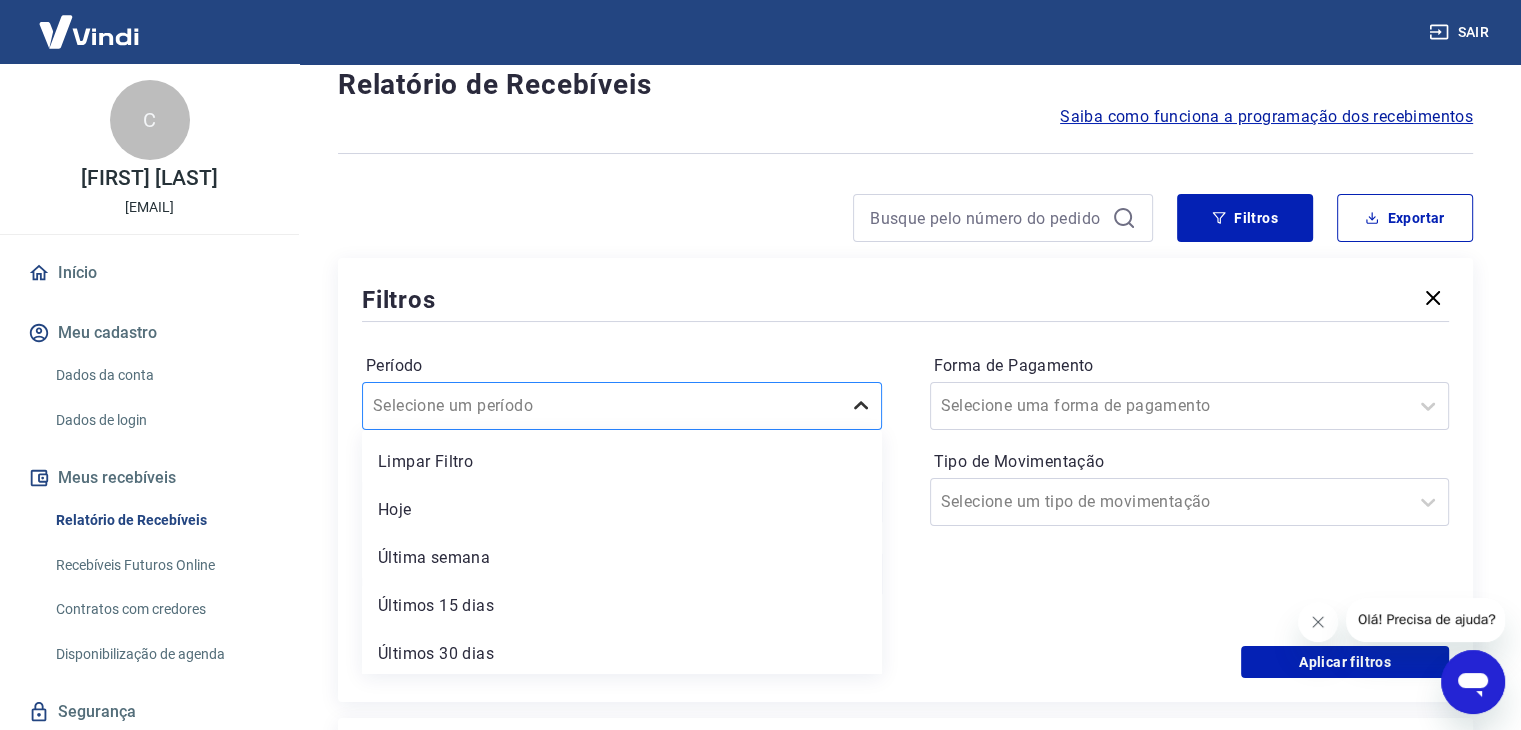 scroll, scrollTop: 56, scrollLeft: 0, axis: vertical 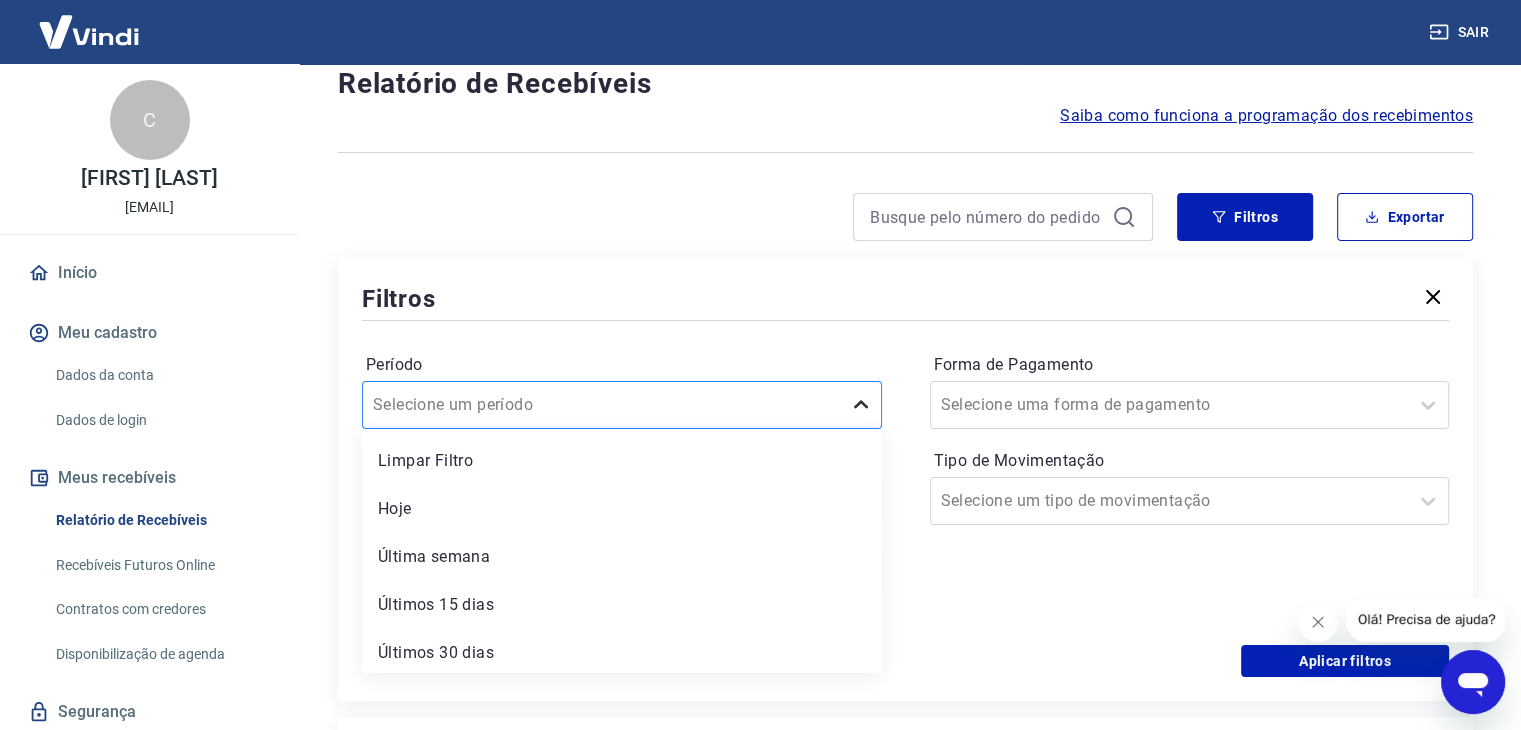 click on "option Limpar Filtro focused, 1 of 7. 7 results available. Use Up and Down to choose options, press Enter to select the currently focused option, press Escape to exit the menu, press Tab to select the option and exit the menu. Selecione um período Limpar Filtro Hoje Última semana Últimos 15 dias Últimos 30 dias Últimos 90 dias Últimos 6 meses" at bounding box center (622, 405) 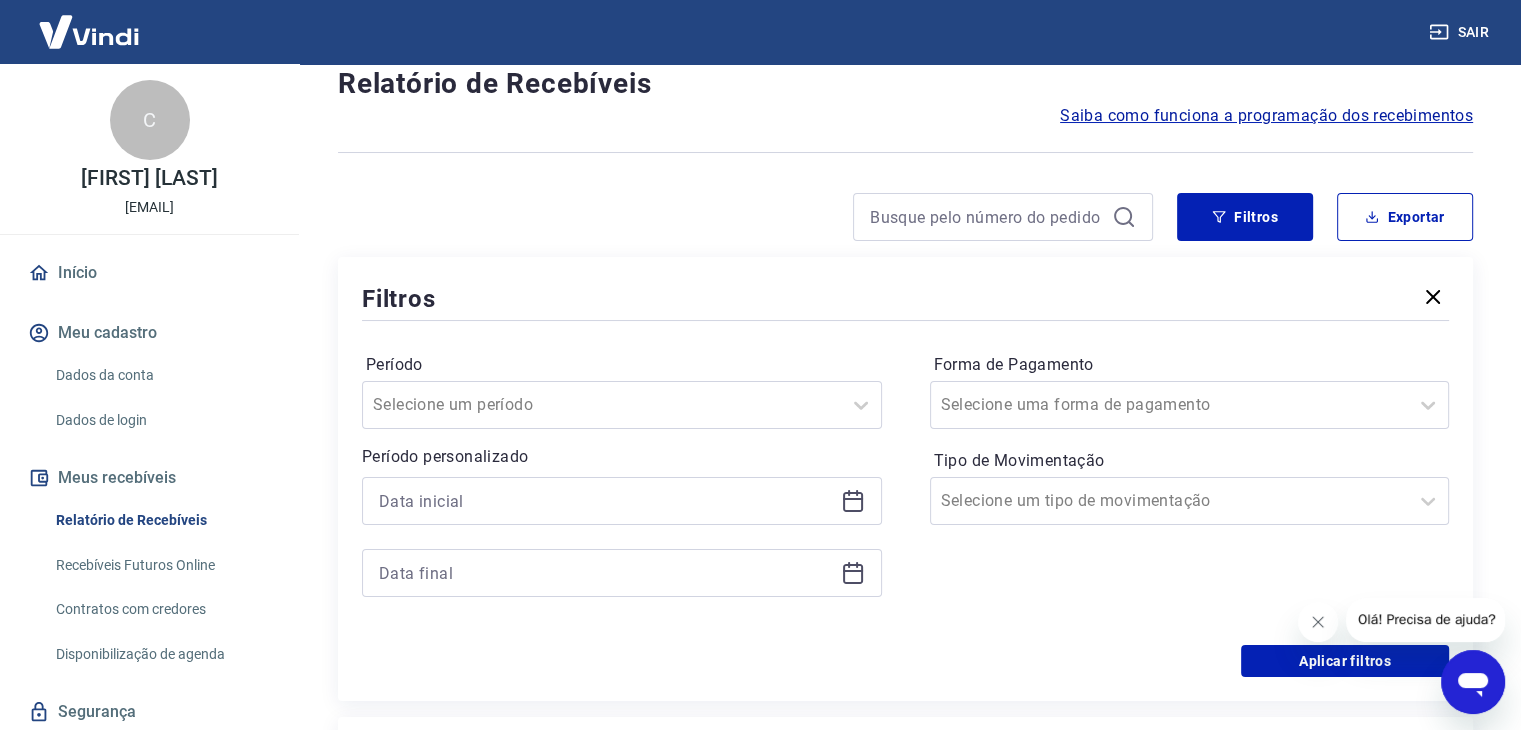 click at bounding box center [622, 501] 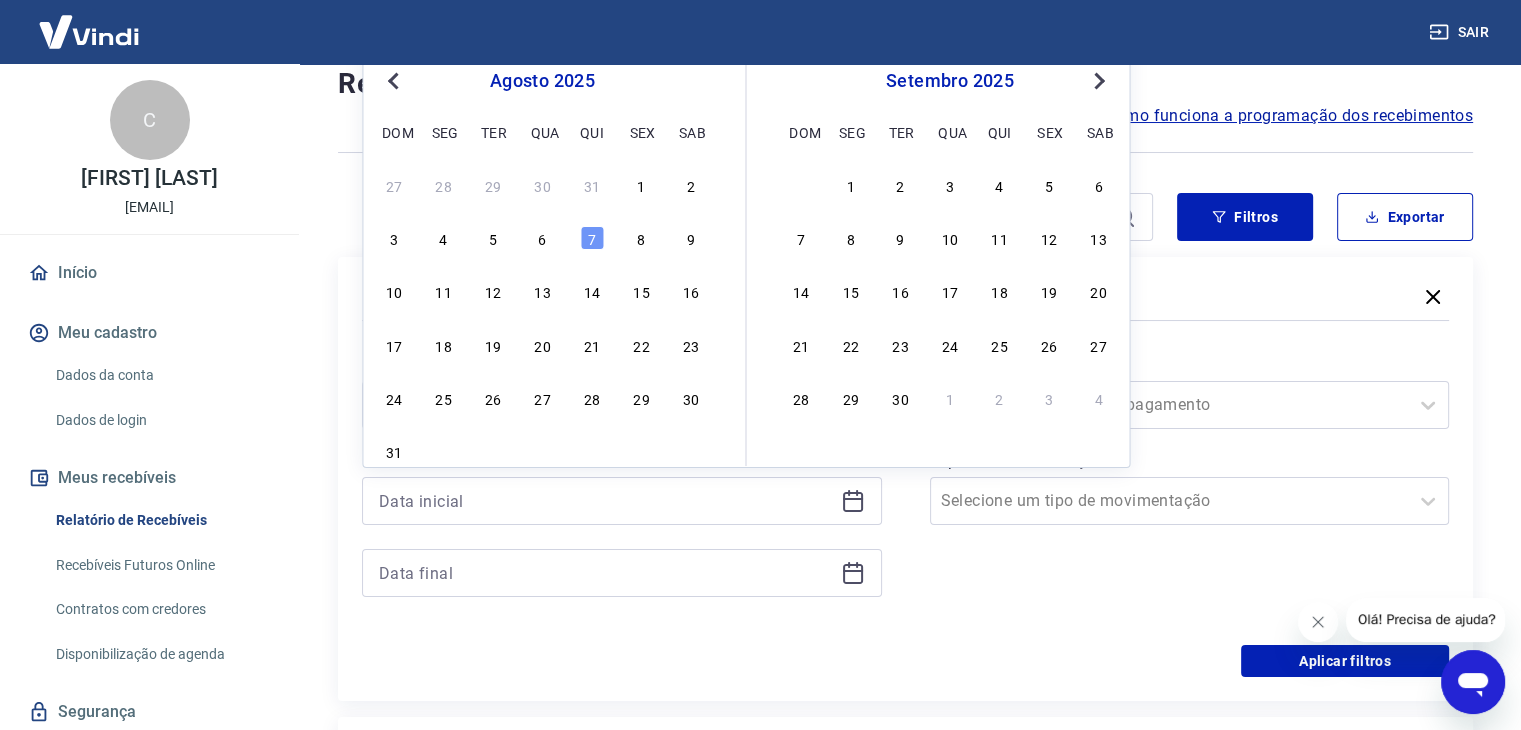 click on "Previous Month" at bounding box center [395, 80] 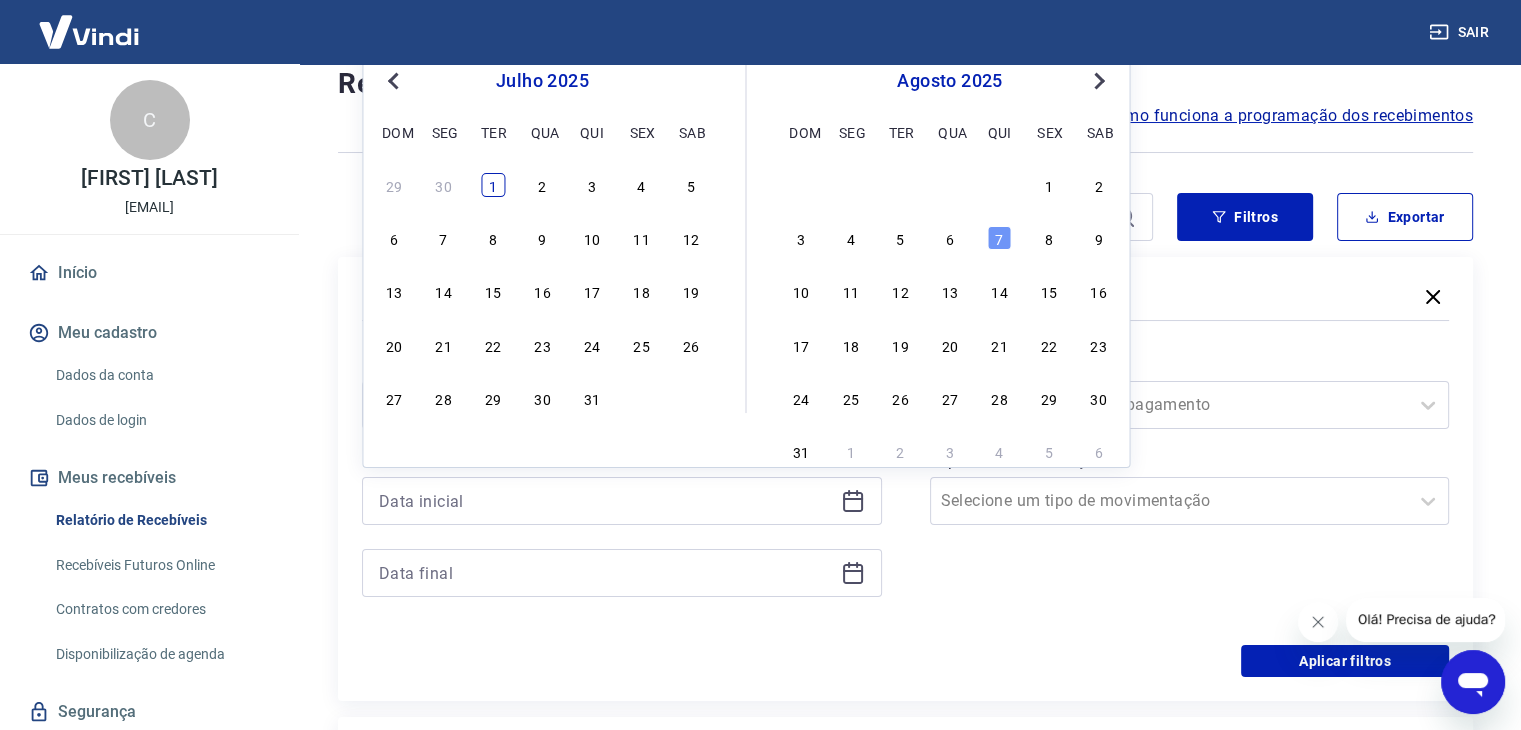 click on "1" at bounding box center (493, 185) 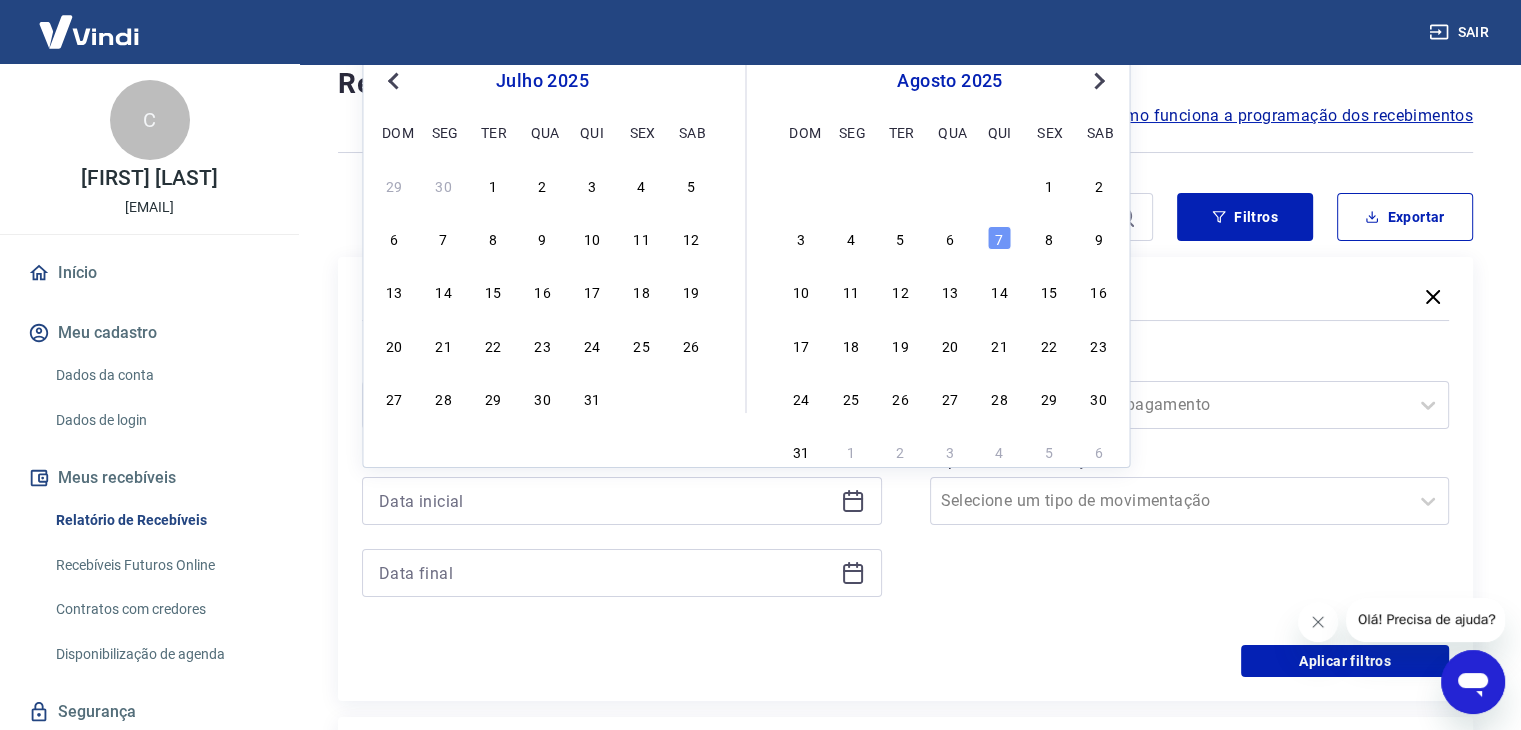 type on "01/07/2025" 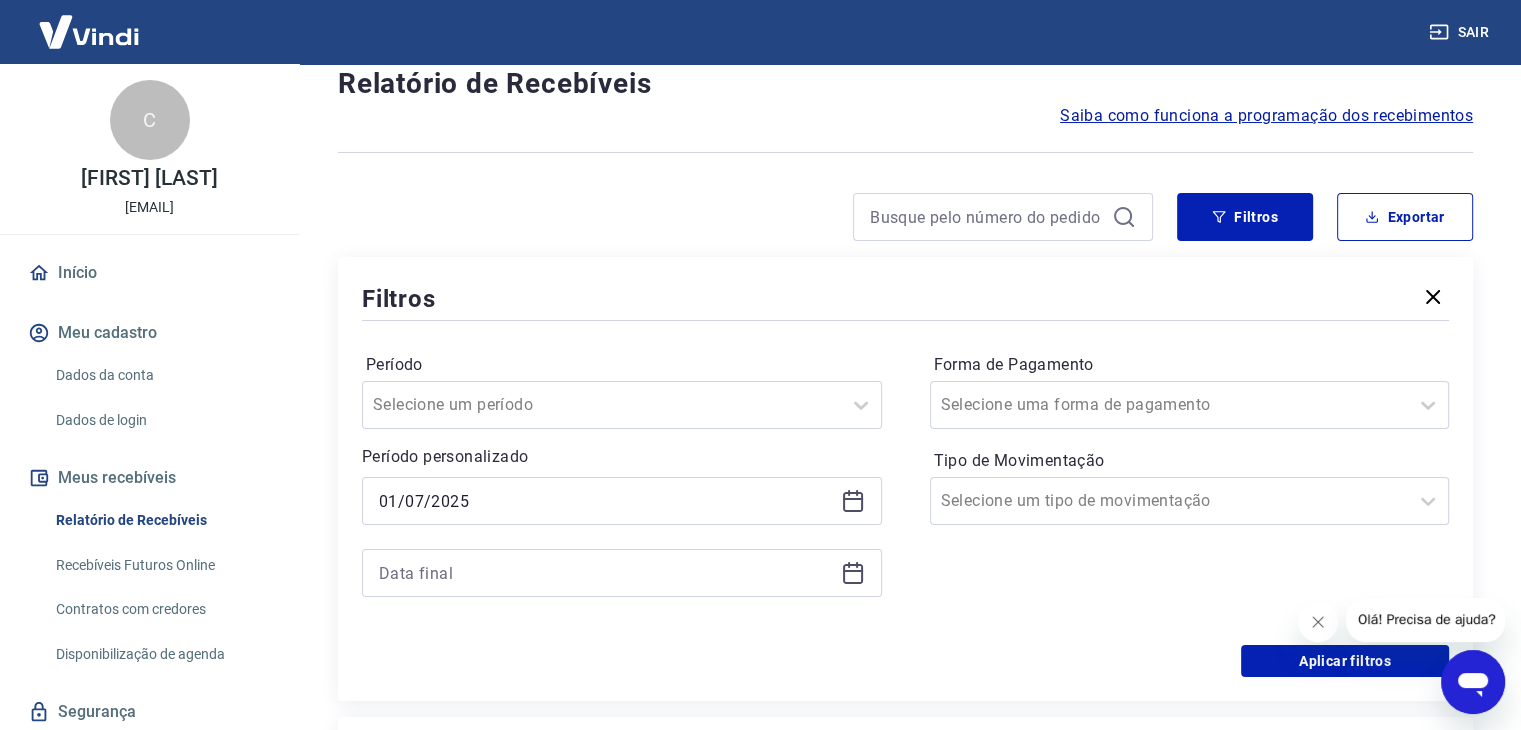 click 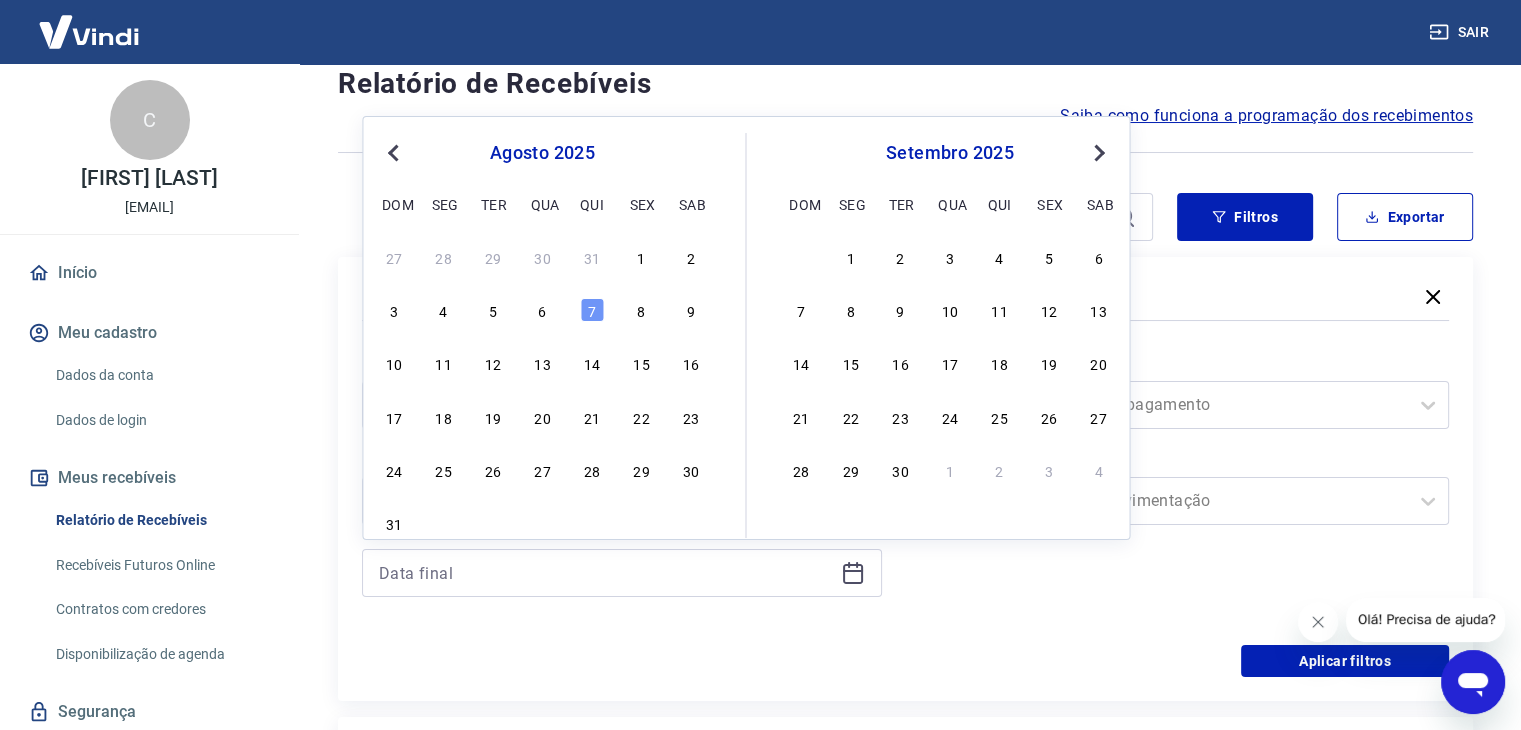 click on "Previous Month" at bounding box center [395, 152] 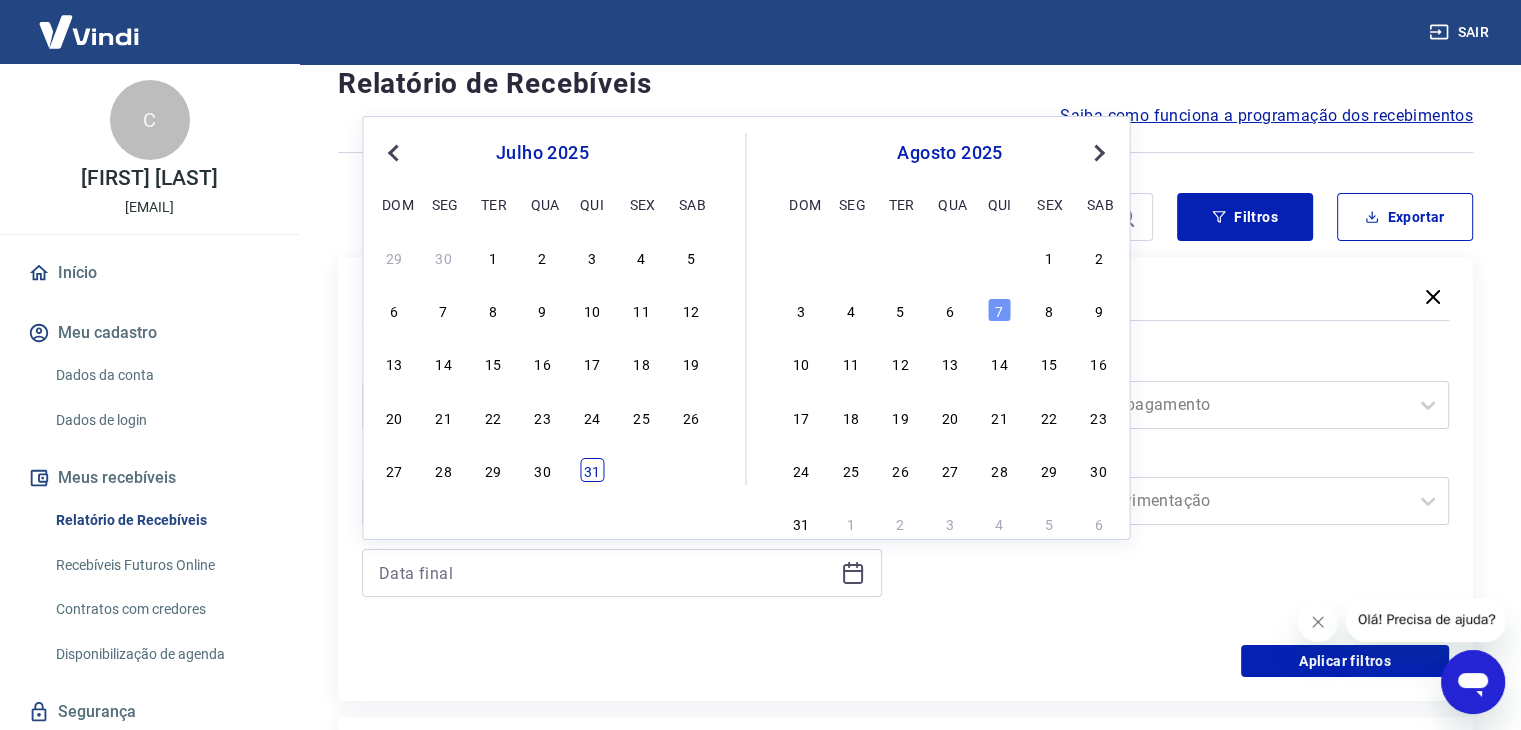 click on "31" at bounding box center (592, 470) 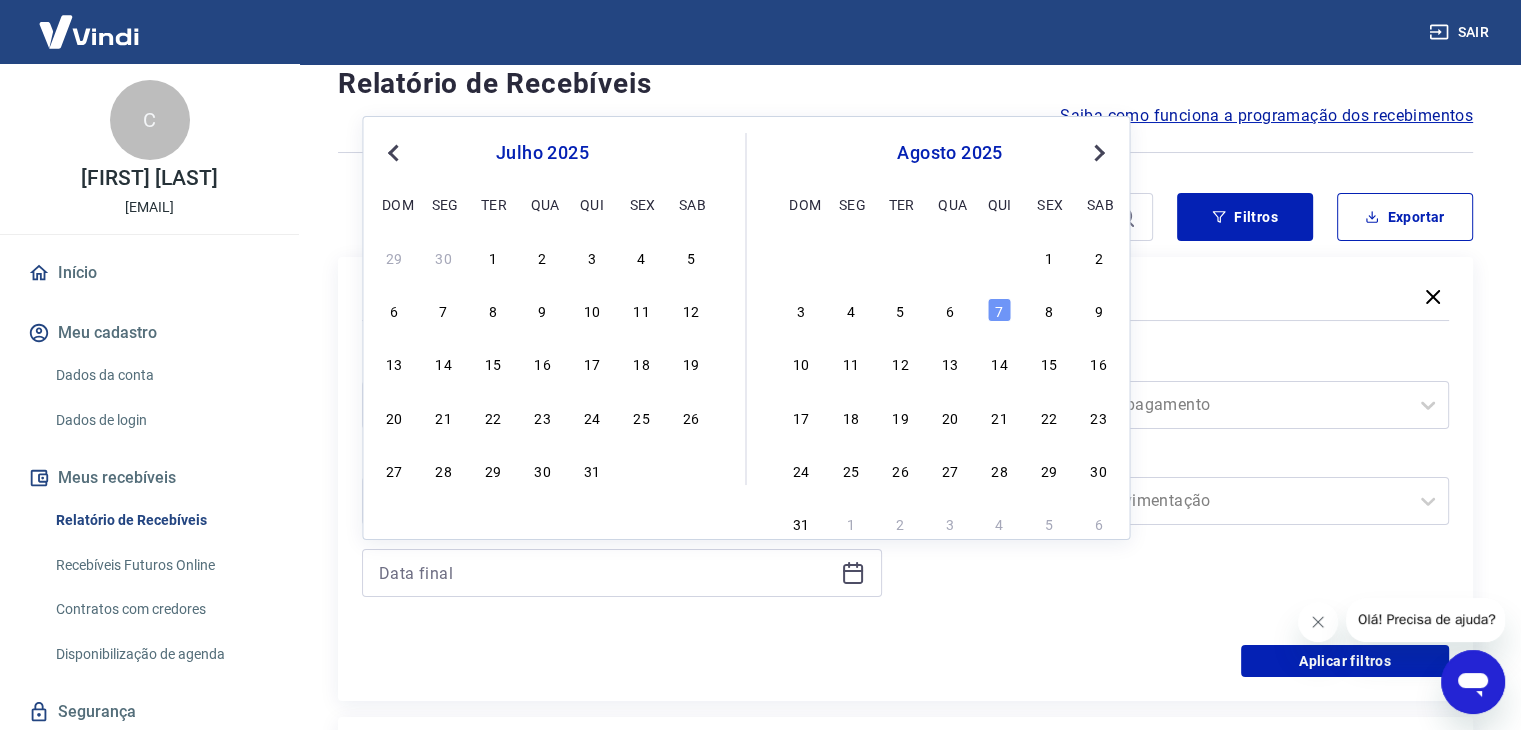 type on "31/07/2025" 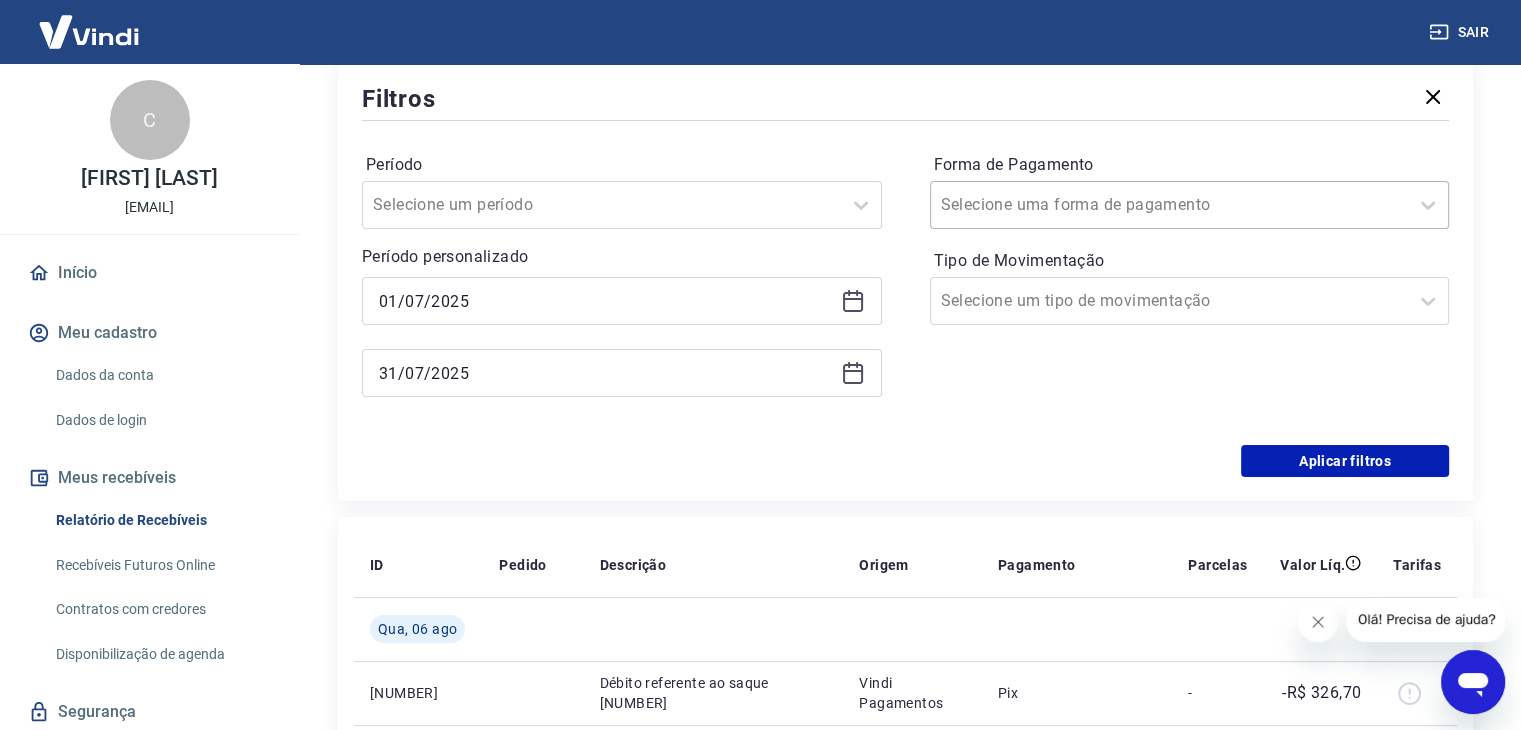 scroll, scrollTop: 356, scrollLeft: 0, axis: vertical 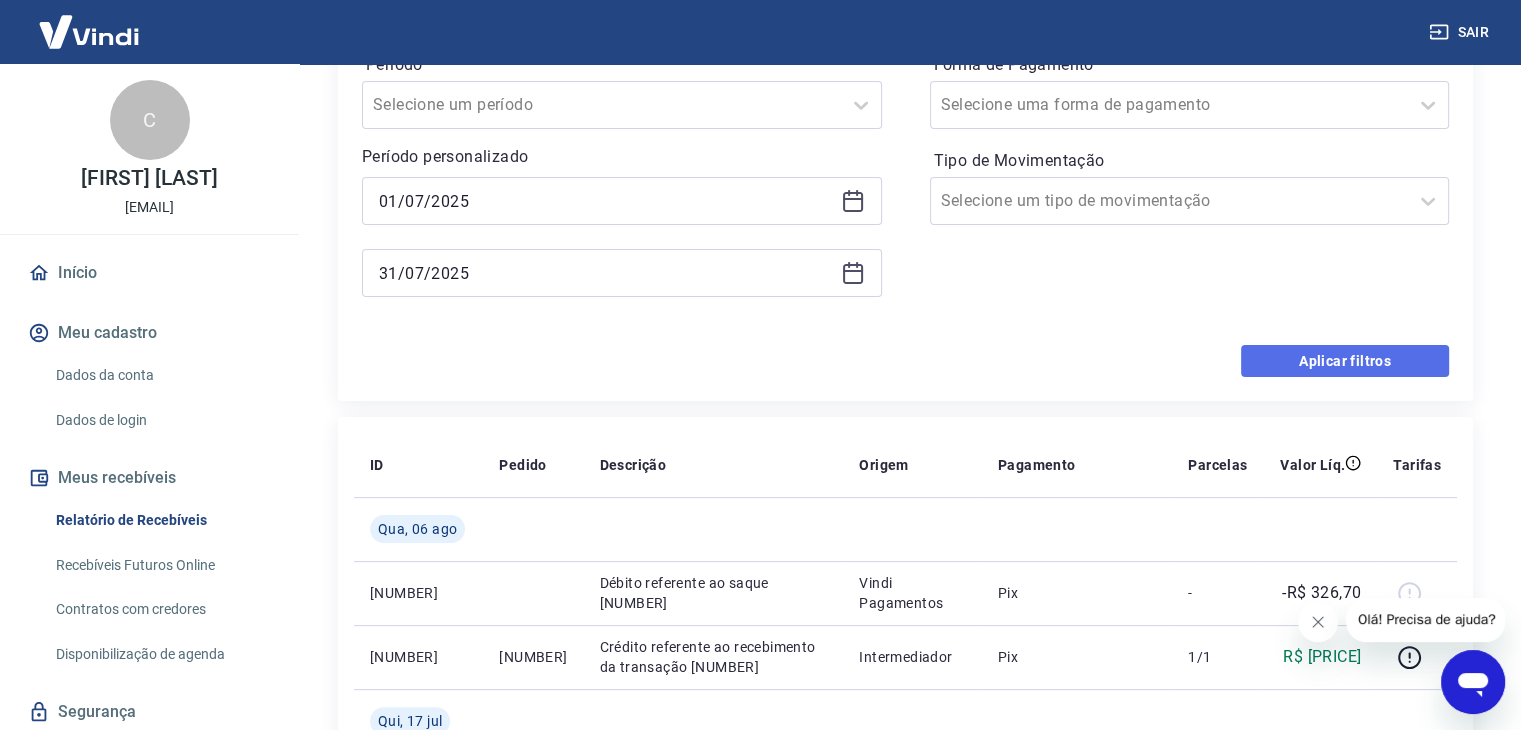 click on "Aplicar filtros" at bounding box center (1345, 361) 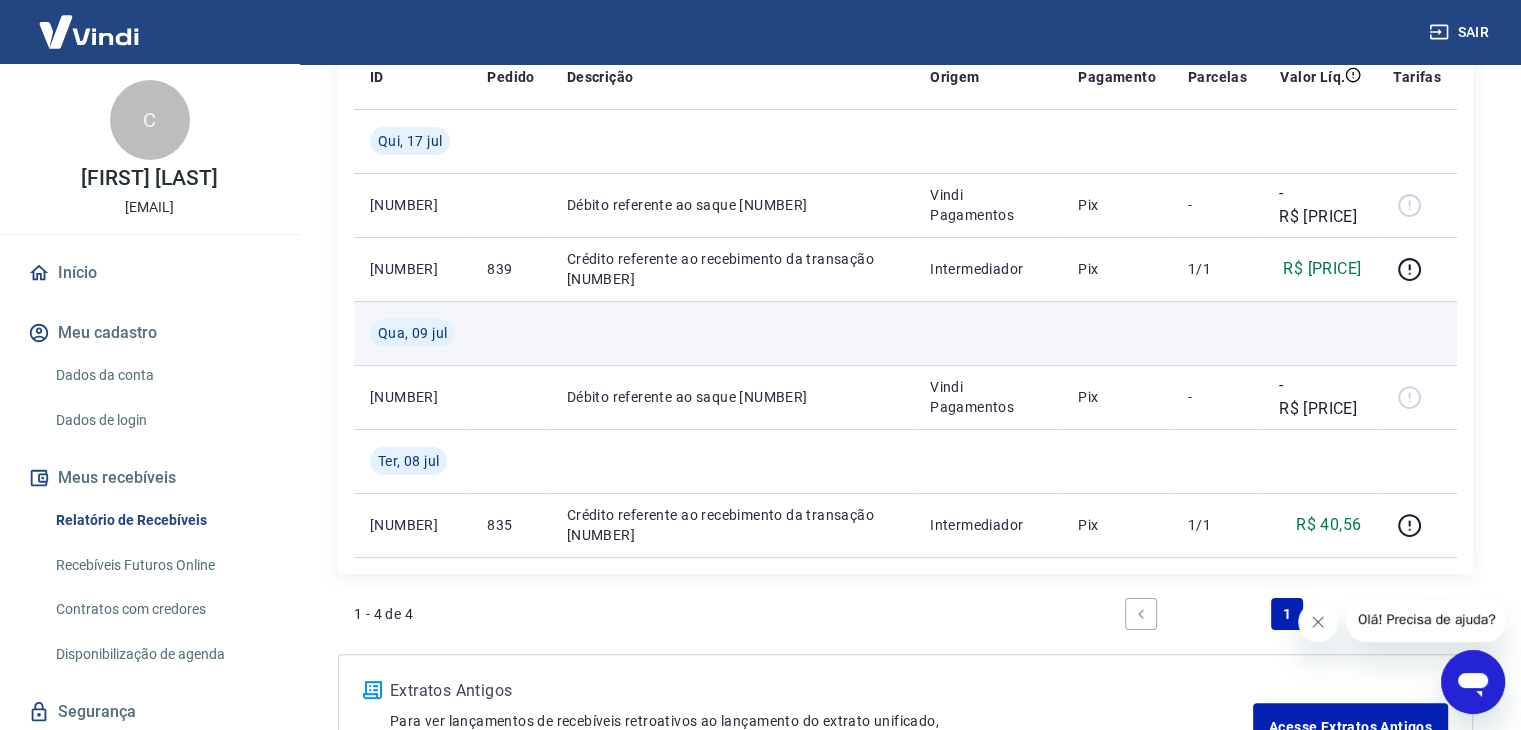 scroll, scrollTop: 0, scrollLeft: 0, axis: both 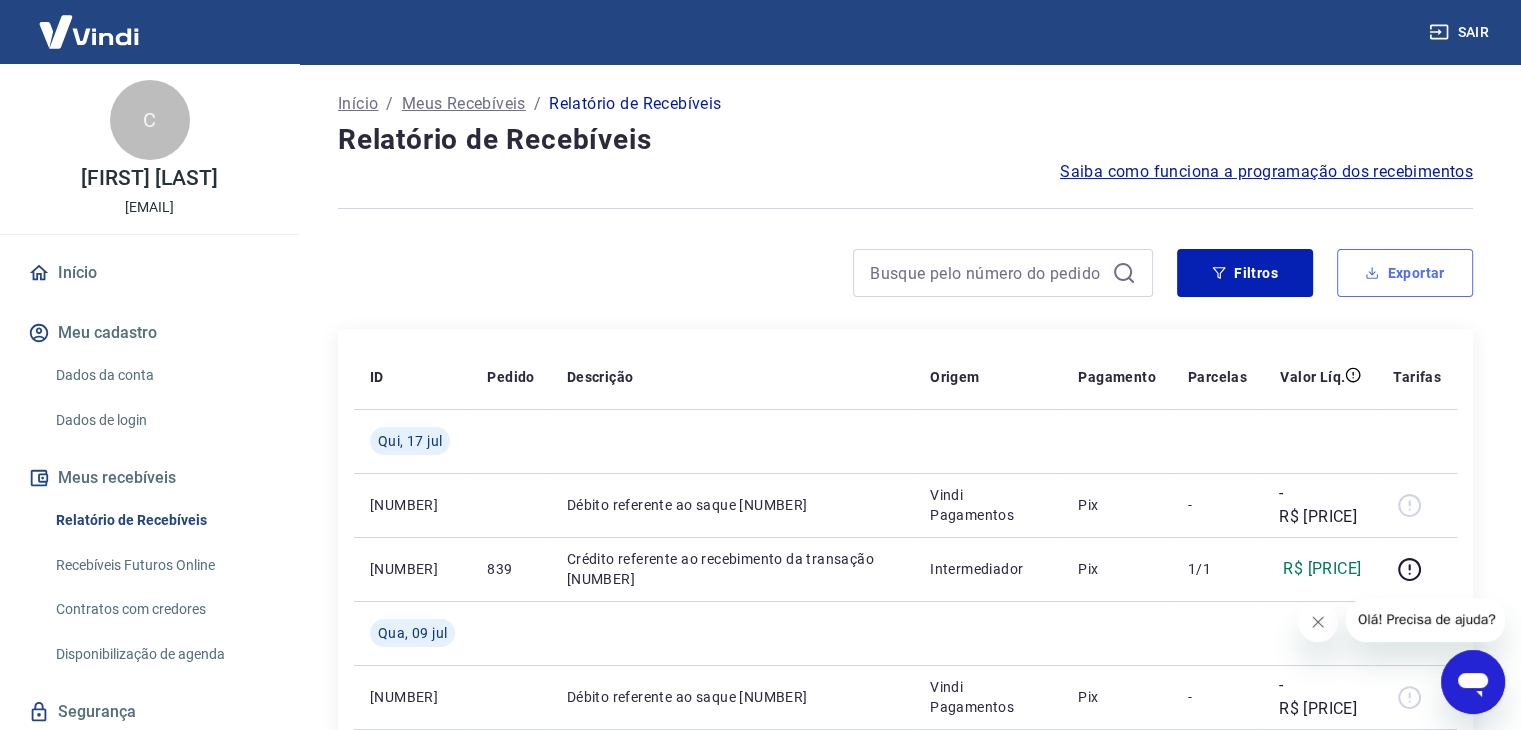 click on "Exportar" at bounding box center [1405, 273] 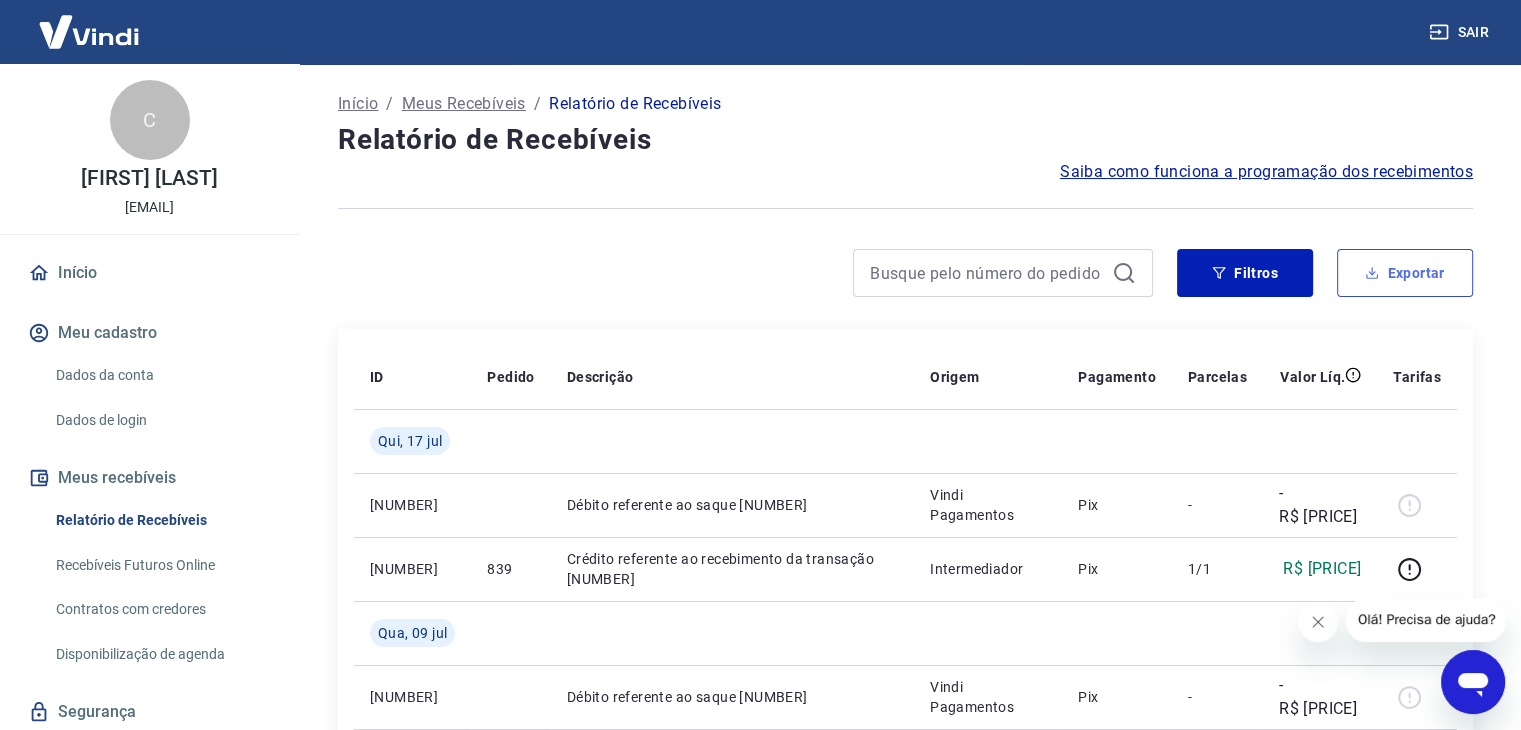 type on "01/07/2025" 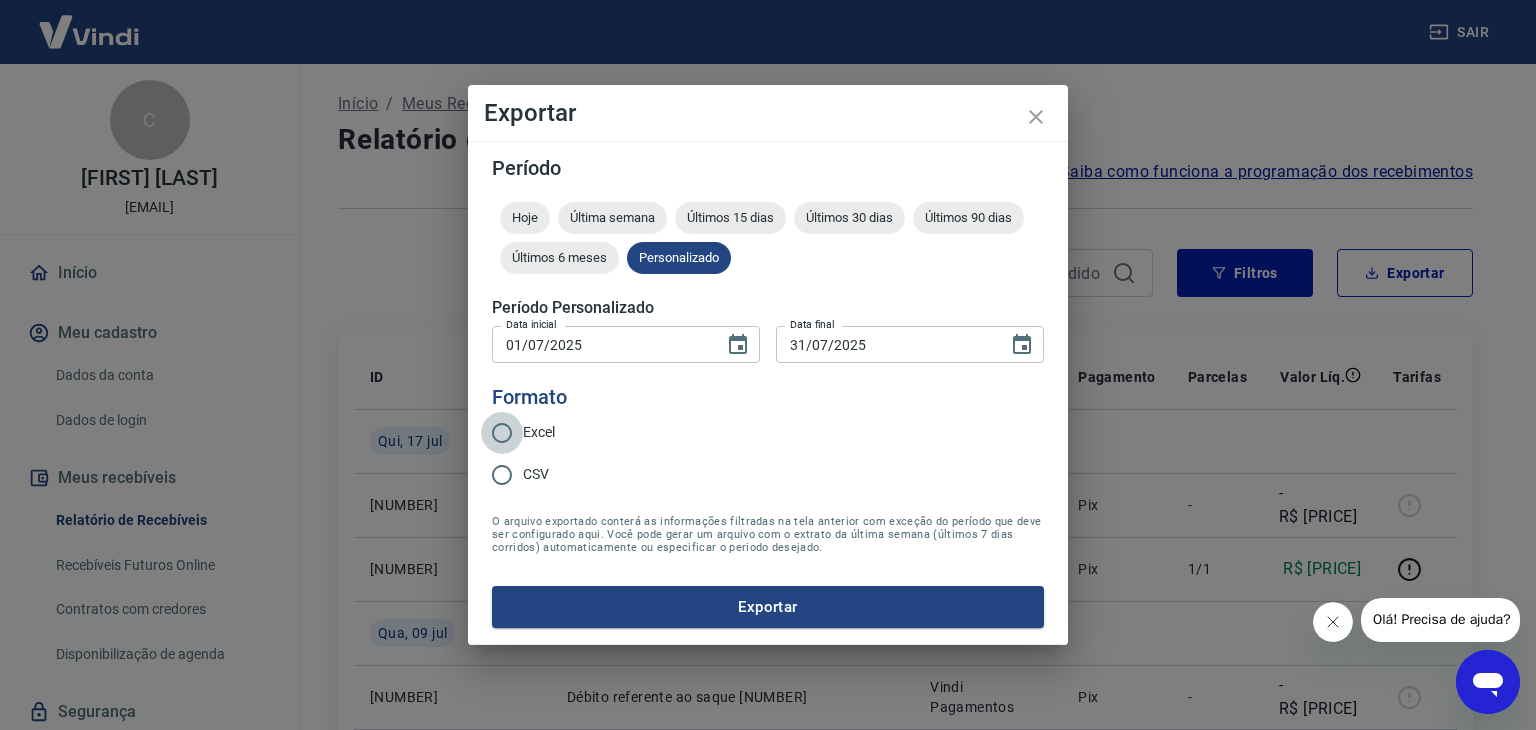 click on "Excel" at bounding box center (502, 433) 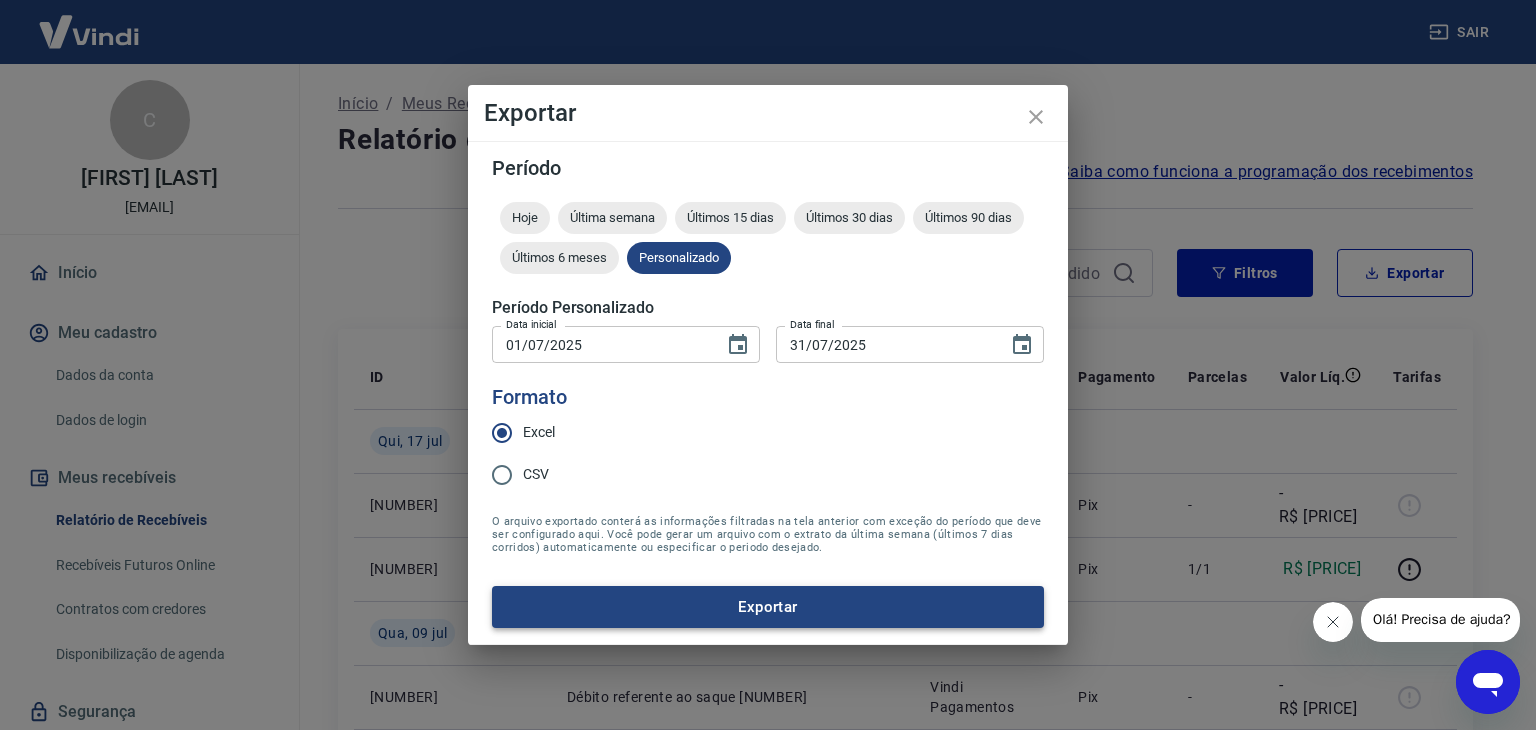 click on "Exportar" at bounding box center (768, 607) 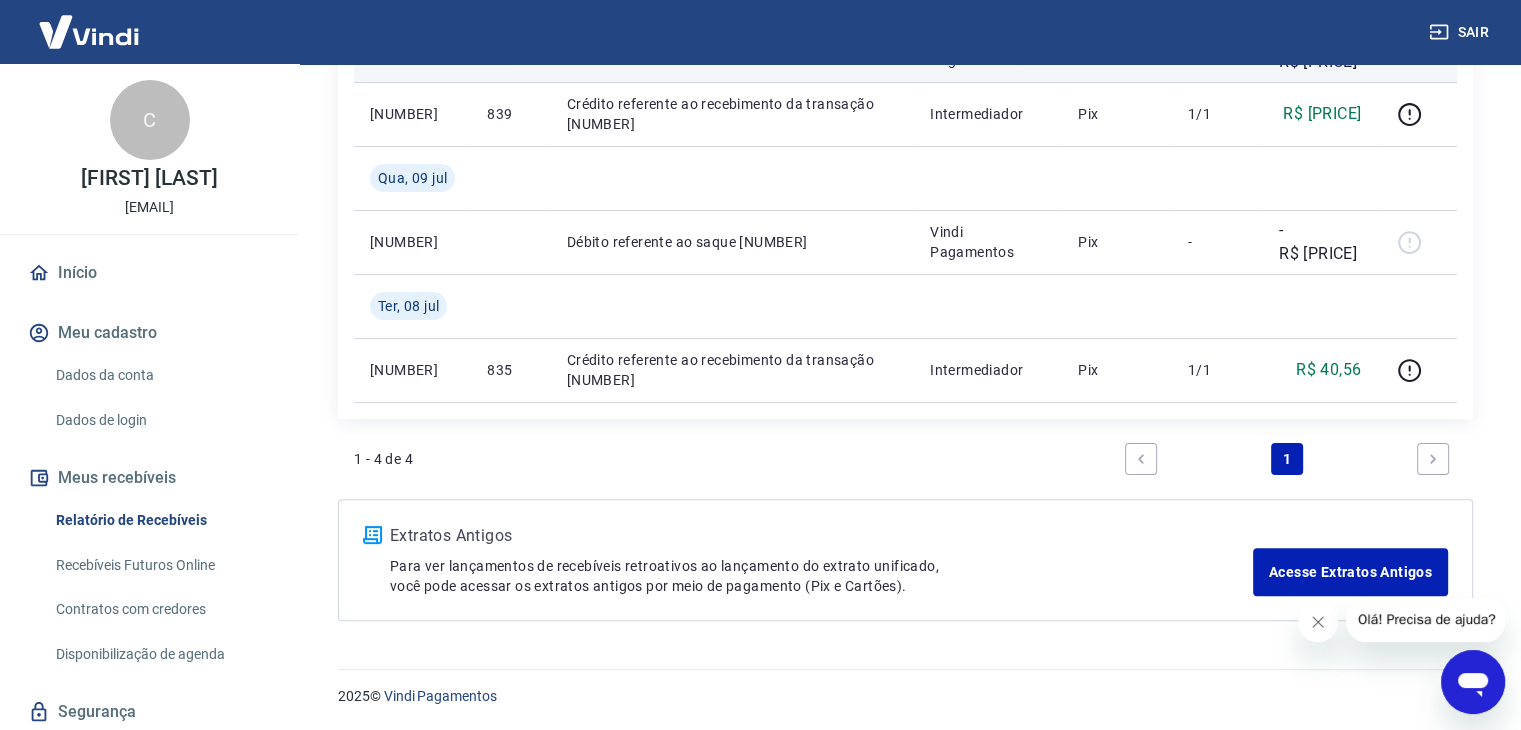 scroll, scrollTop: 0, scrollLeft: 0, axis: both 